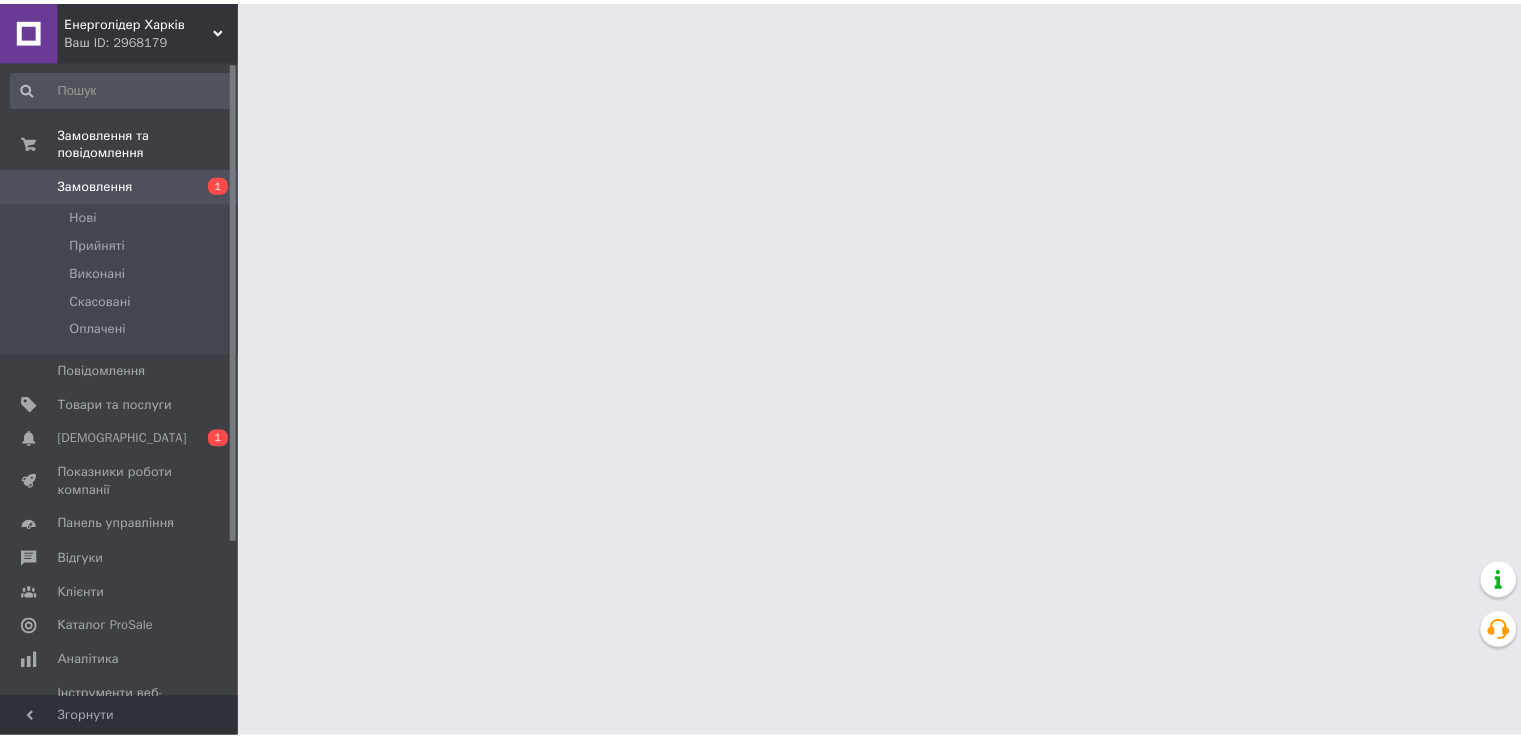 scroll, scrollTop: 0, scrollLeft: 0, axis: both 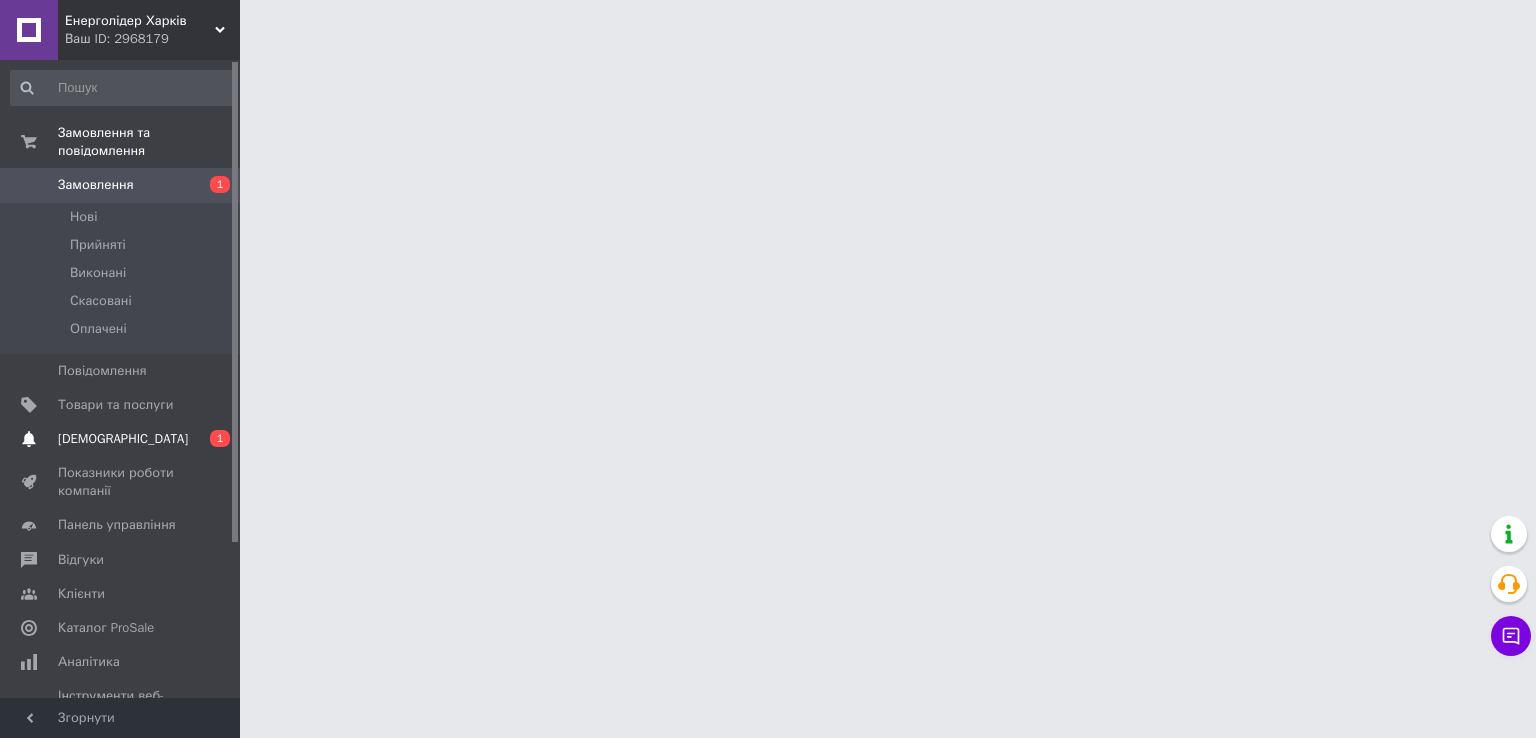 click on "[DEMOGRAPHIC_DATA]" at bounding box center (121, 439) 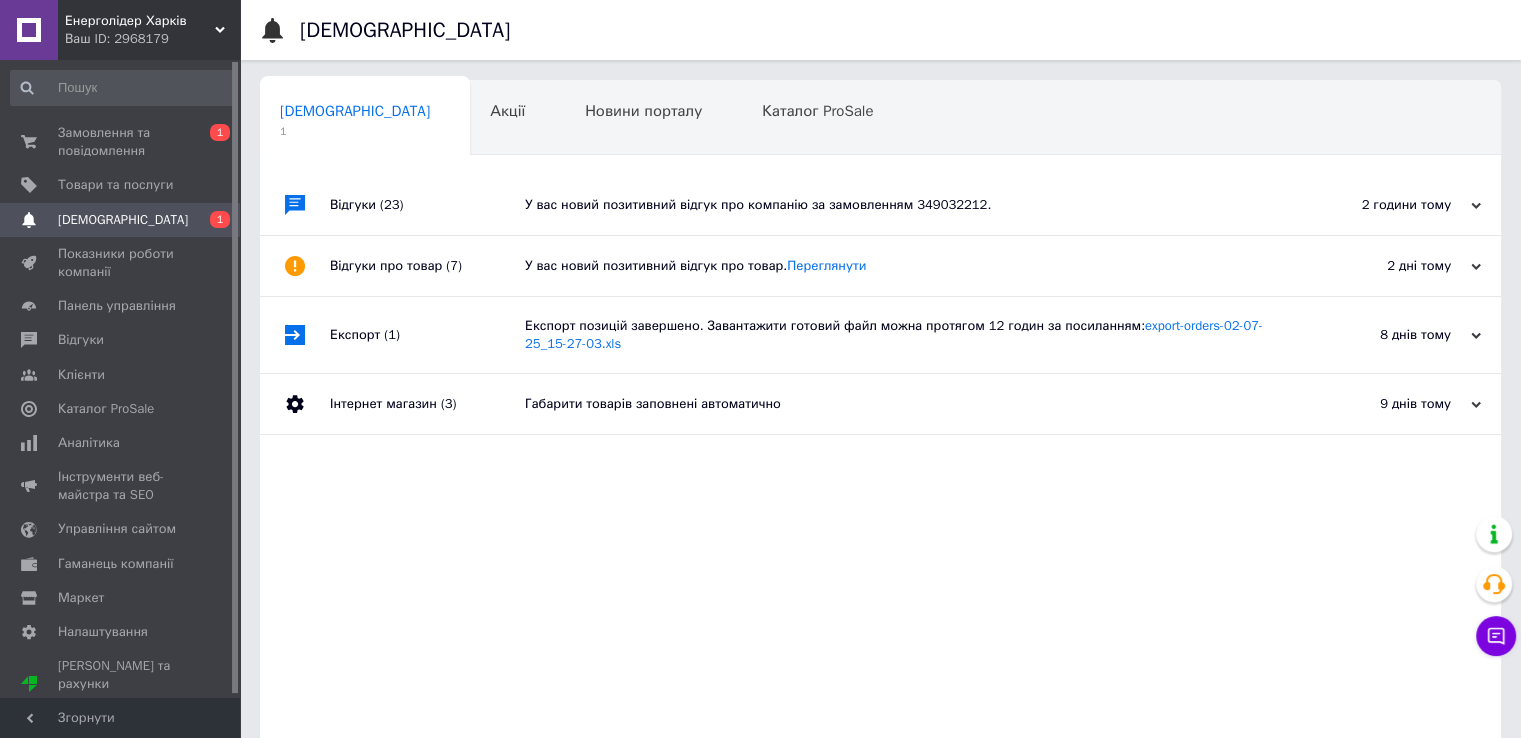 click on "2 години тому" at bounding box center (1381, 205) 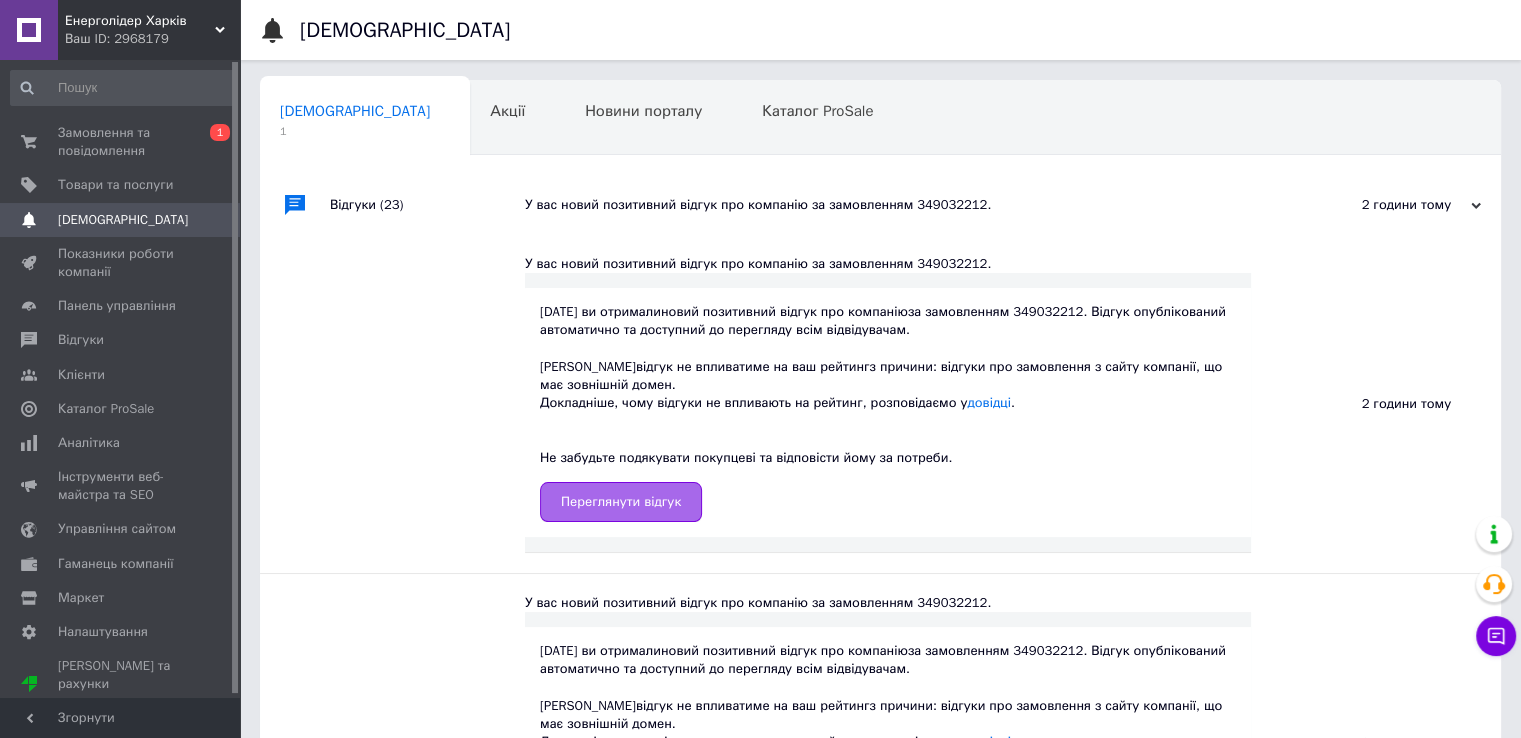 click on "Переглянути відгук" at bounding box center [621, 502] 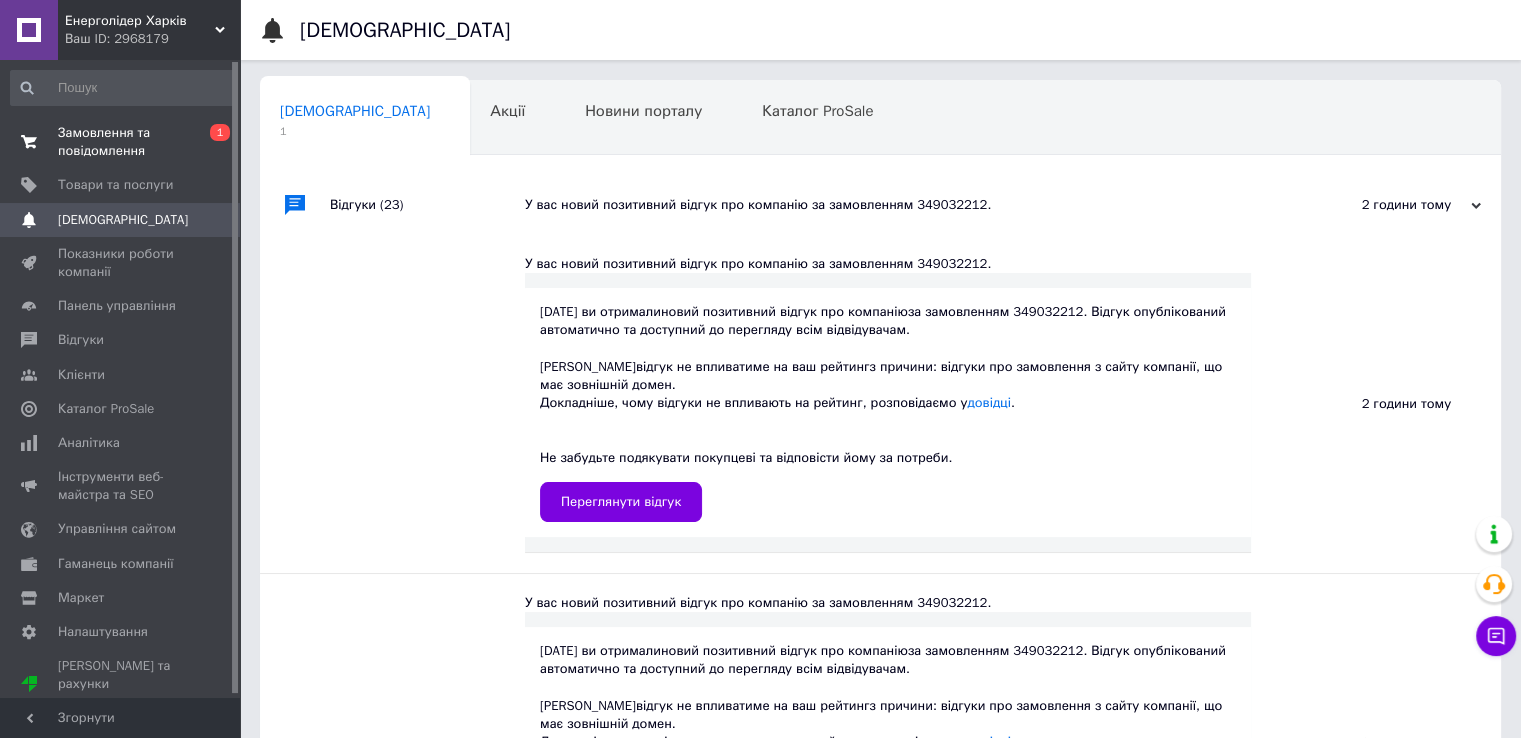 click on "Замовлення та повідомлення" at bounding box center [121, 142] 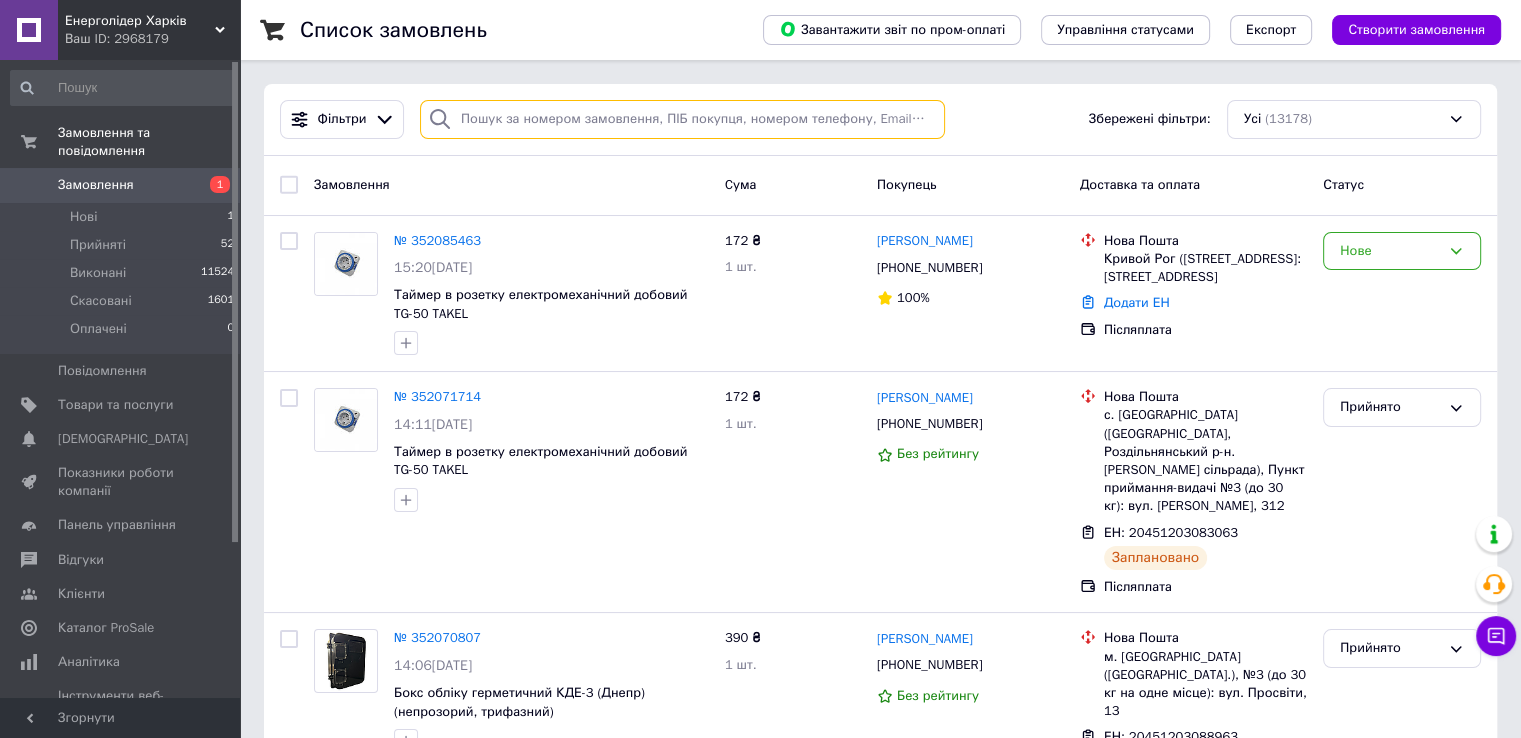 click at bounding box center (682, 119) 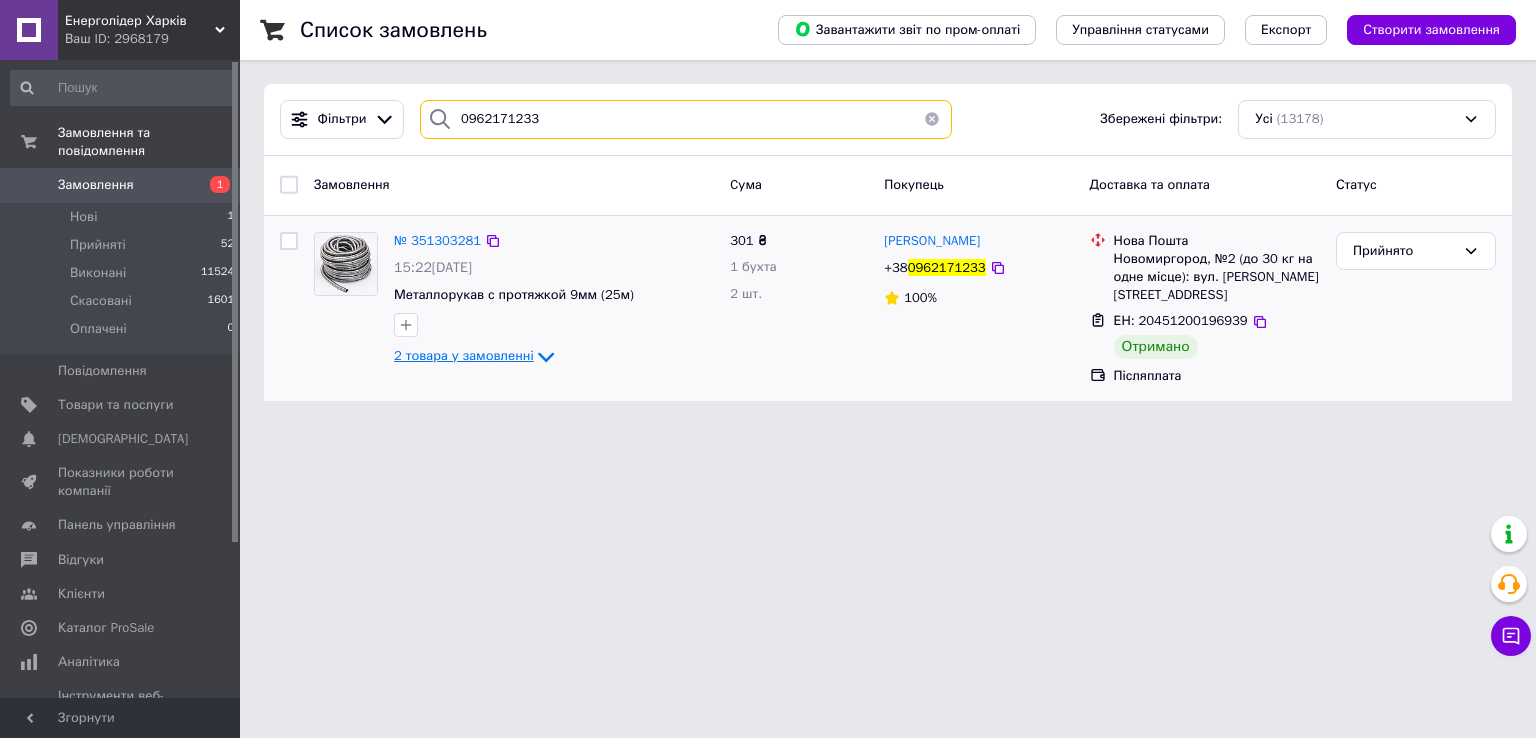 type on "0962171233" 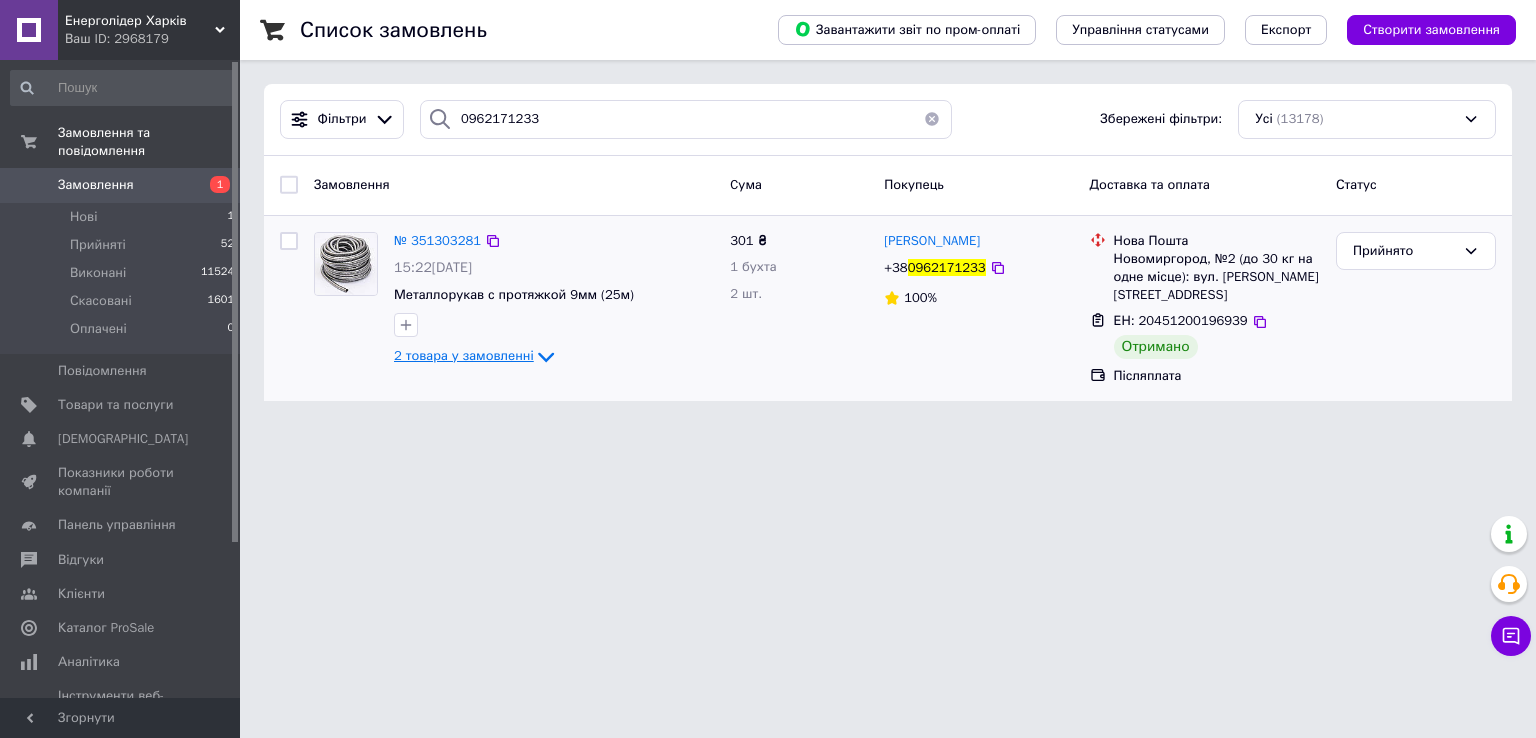 click on "2 товара у замовленні" at bounding box center [464, 355] 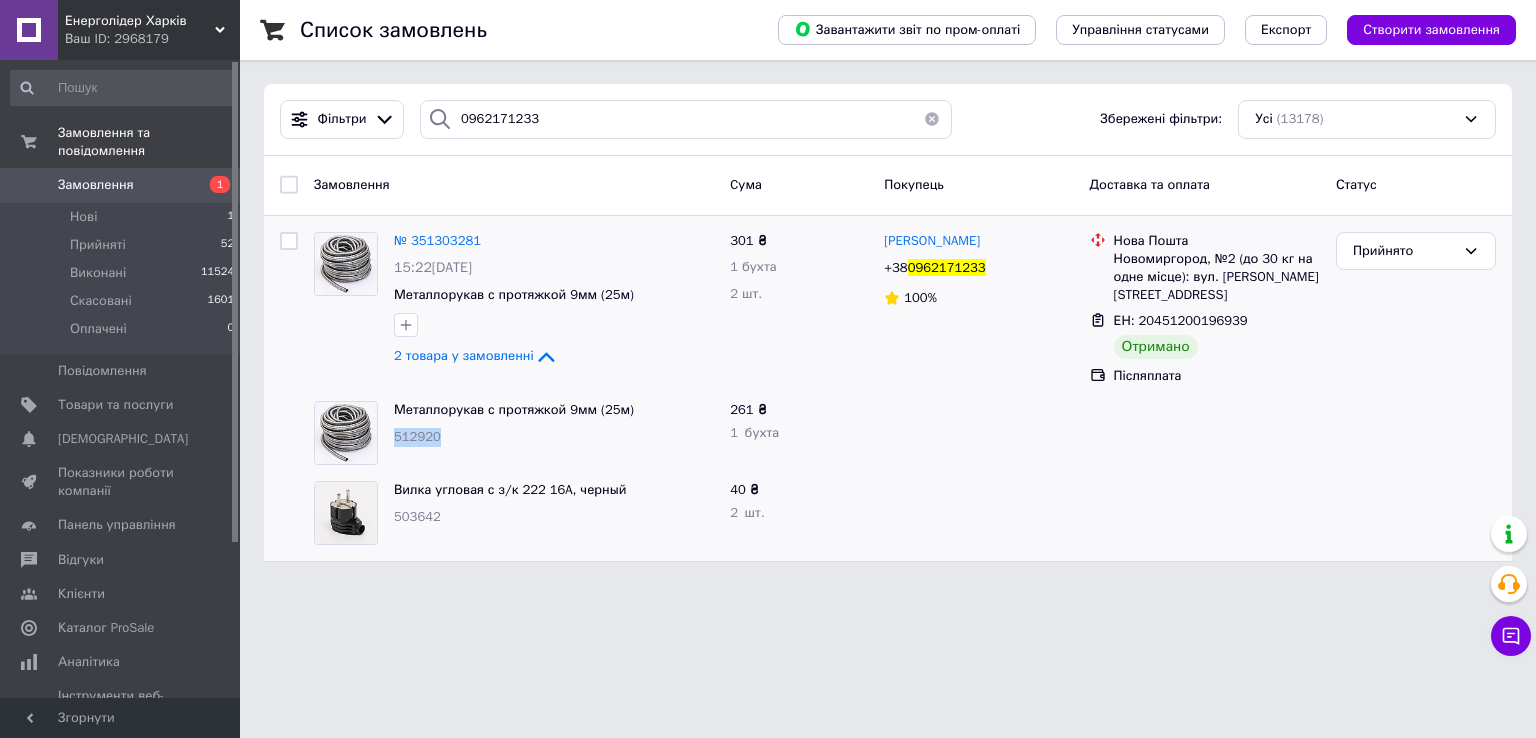 drag, startPoint x: 439, startPoint y: 441, endPoint x: 391, endPoint y: 439, distance: 48.04165 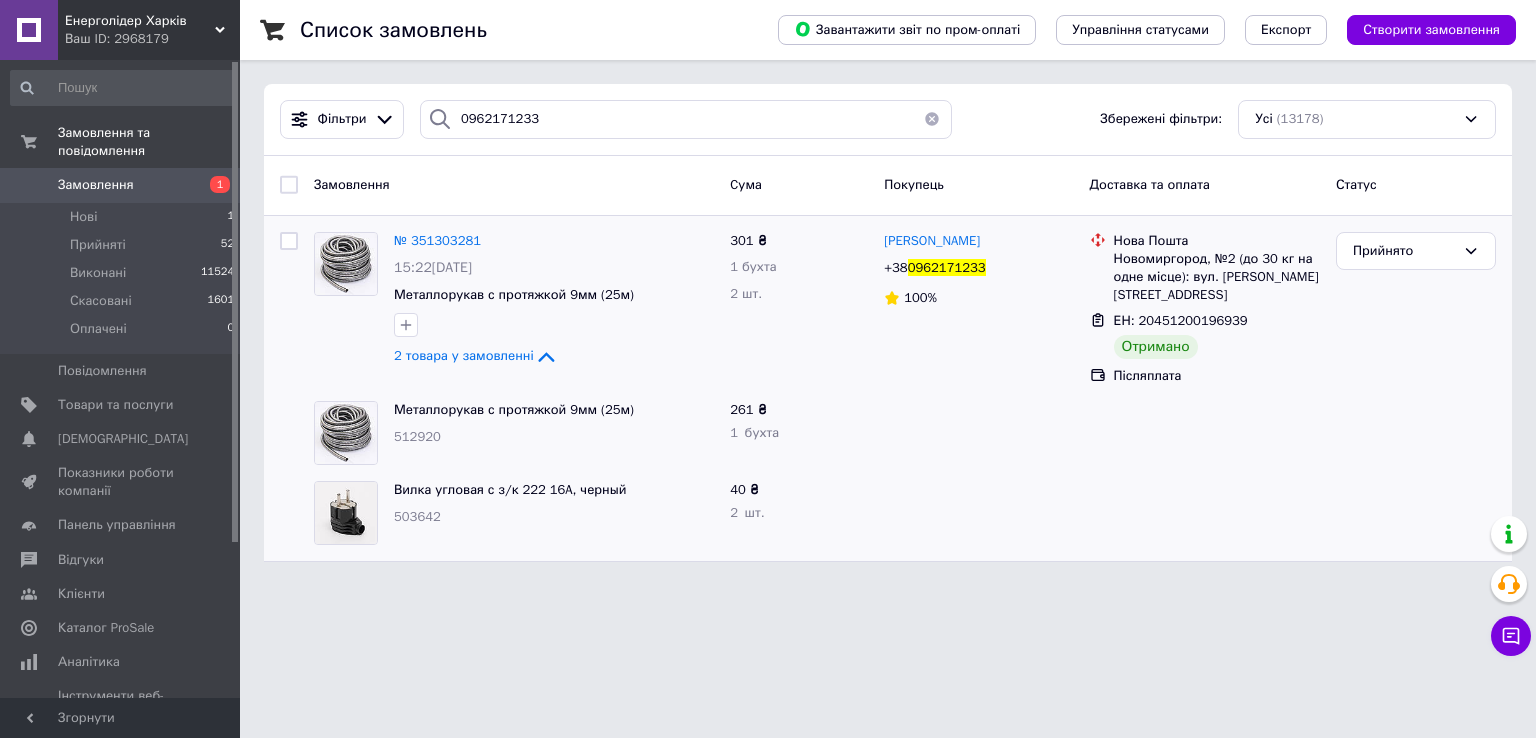 click on "Енерголідер Харків Ваш ID: 2968179 Сайт Енерголідер Харків Кабінет покупця Перевірити стан системи Сторінка на порталі Довідка Вийти Замовлення та повідомлення Замовлення 1 Нові 1 Прийняті 52 Виконані 11524 Скасовані 1601 Оплачені 0 Повідомлення 0 Товари та послуги Сповіщення 0 Показники роботи компанії Панель управління Відгуки Клієнти Каталог ProSale Аналітика Інструменти веб-майстра та SEO Управління сайтом Гаманець компанії Маркет Налаштування Тарифи та рахунки Prom топ Згорнути
Список замовлень   Усі" at bounding box center [768, 293] 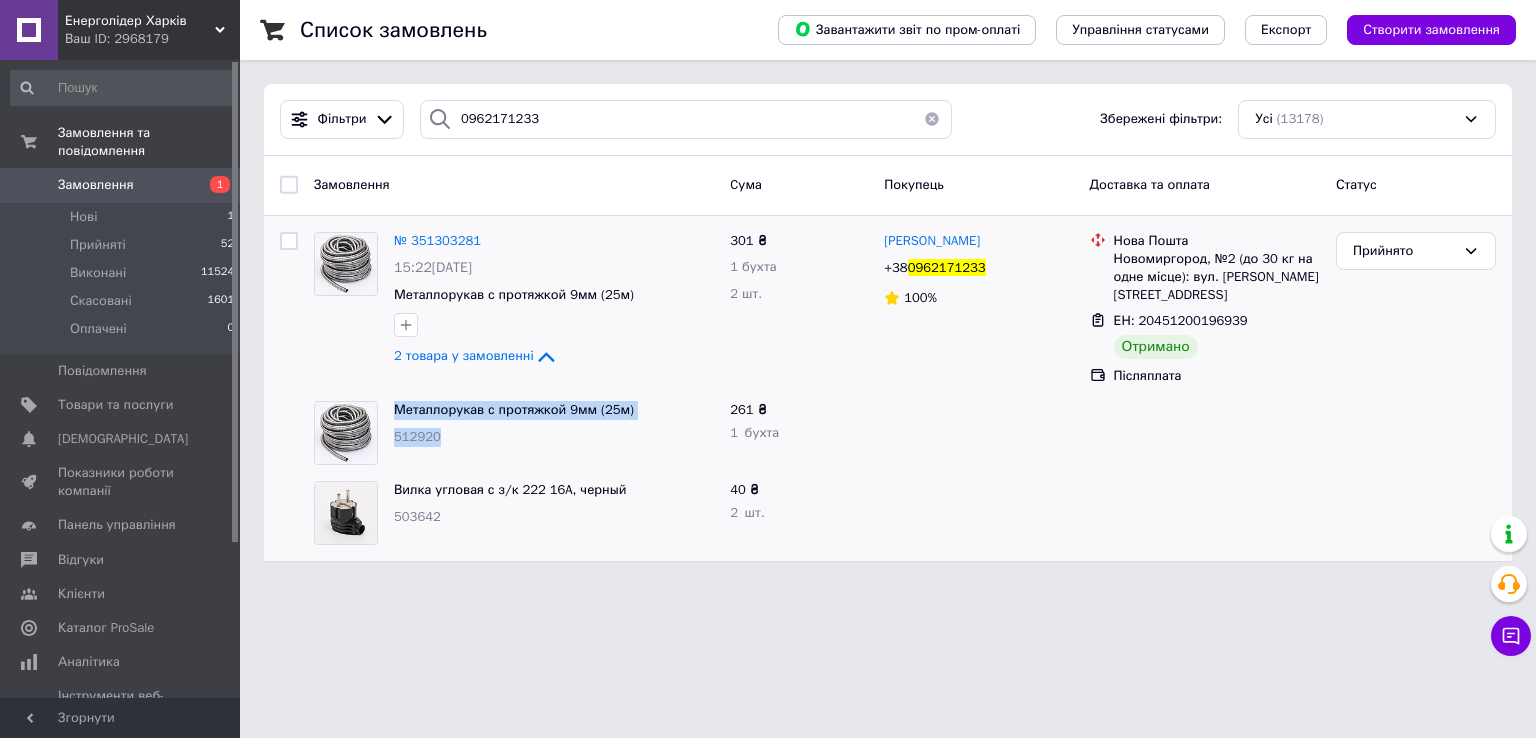 drag, startPoint x: 436, startPoint y: 439, endPoint x: 376, endPoint y: 417, distance: 63.90618 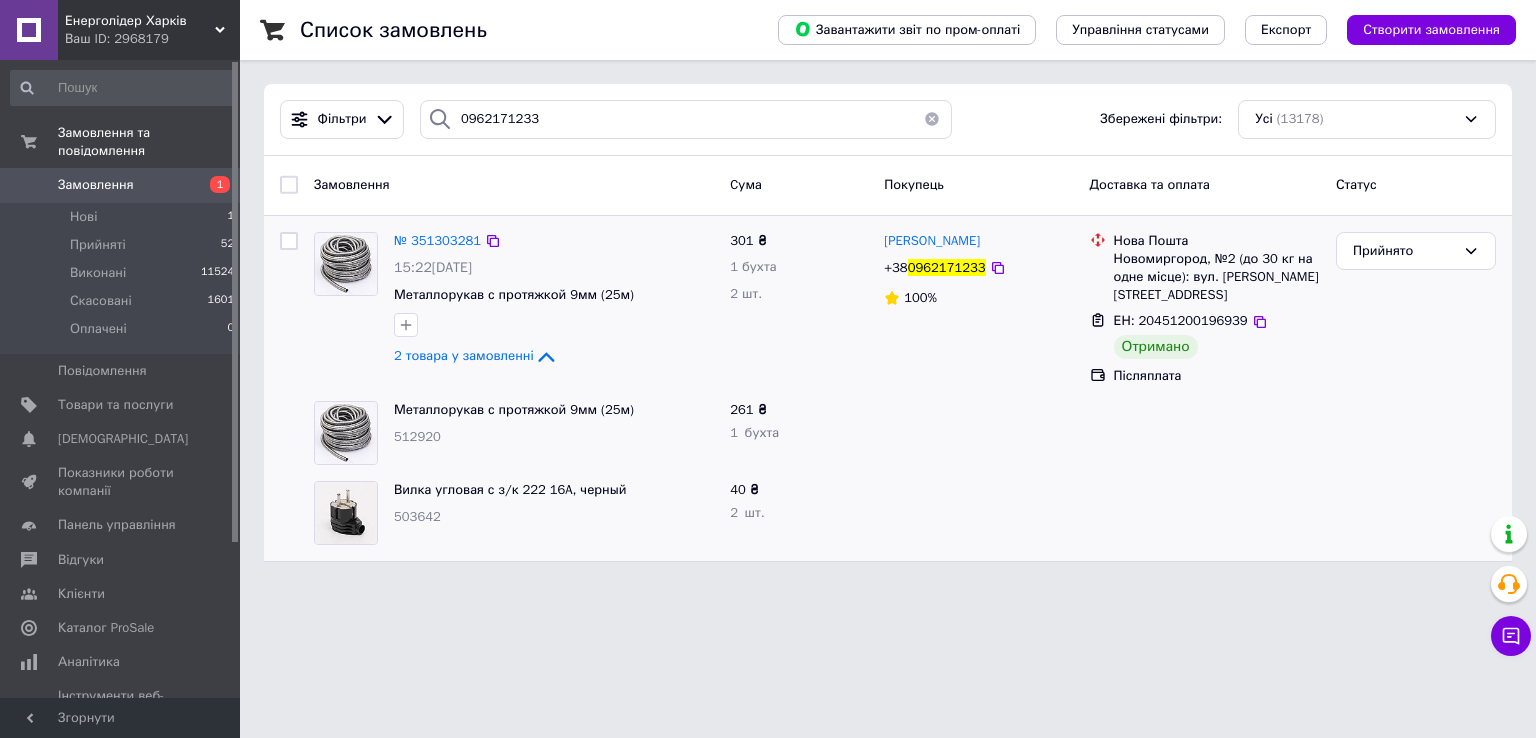 click at bounding box center (346, 300) 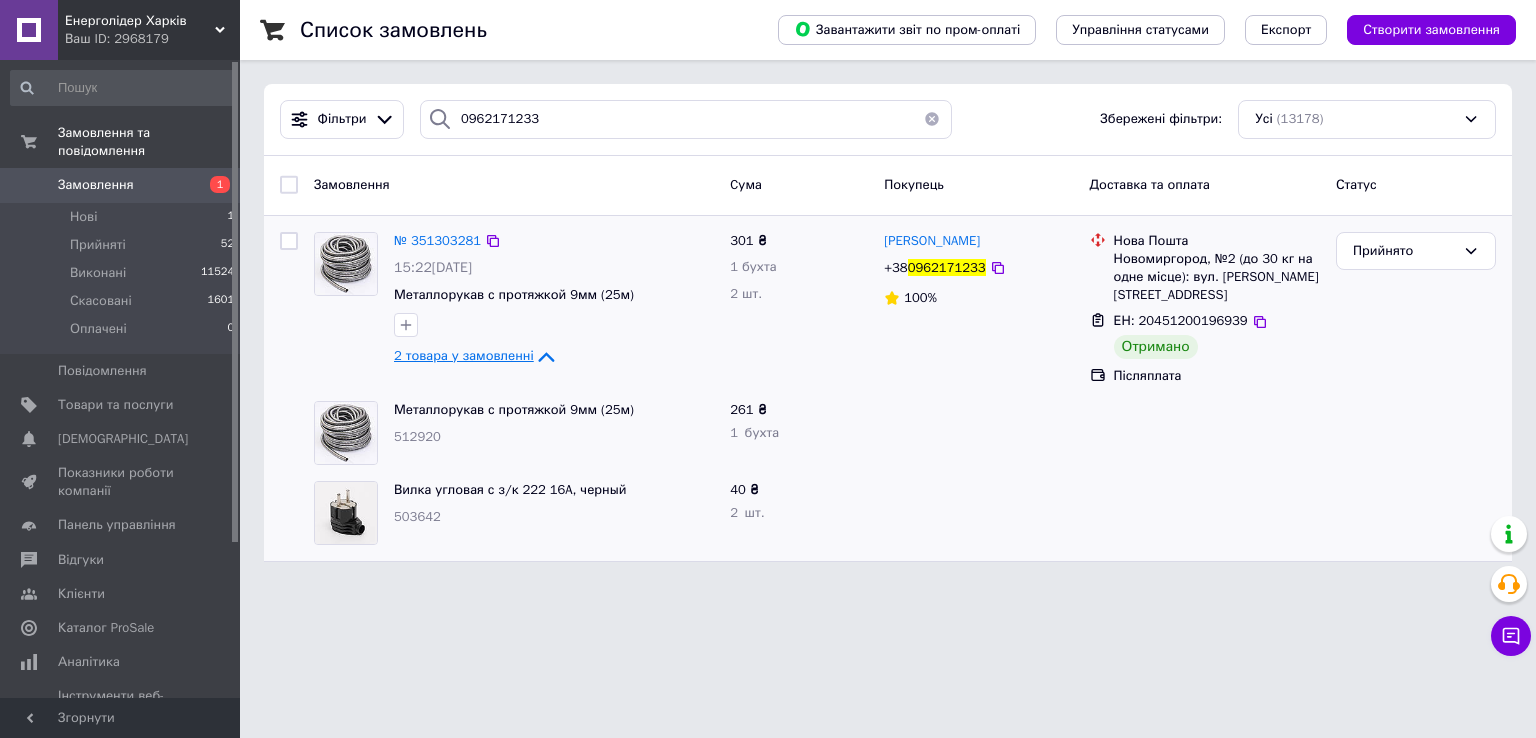 click on "2 товара у замовленні" at bounding box center [464, 355] 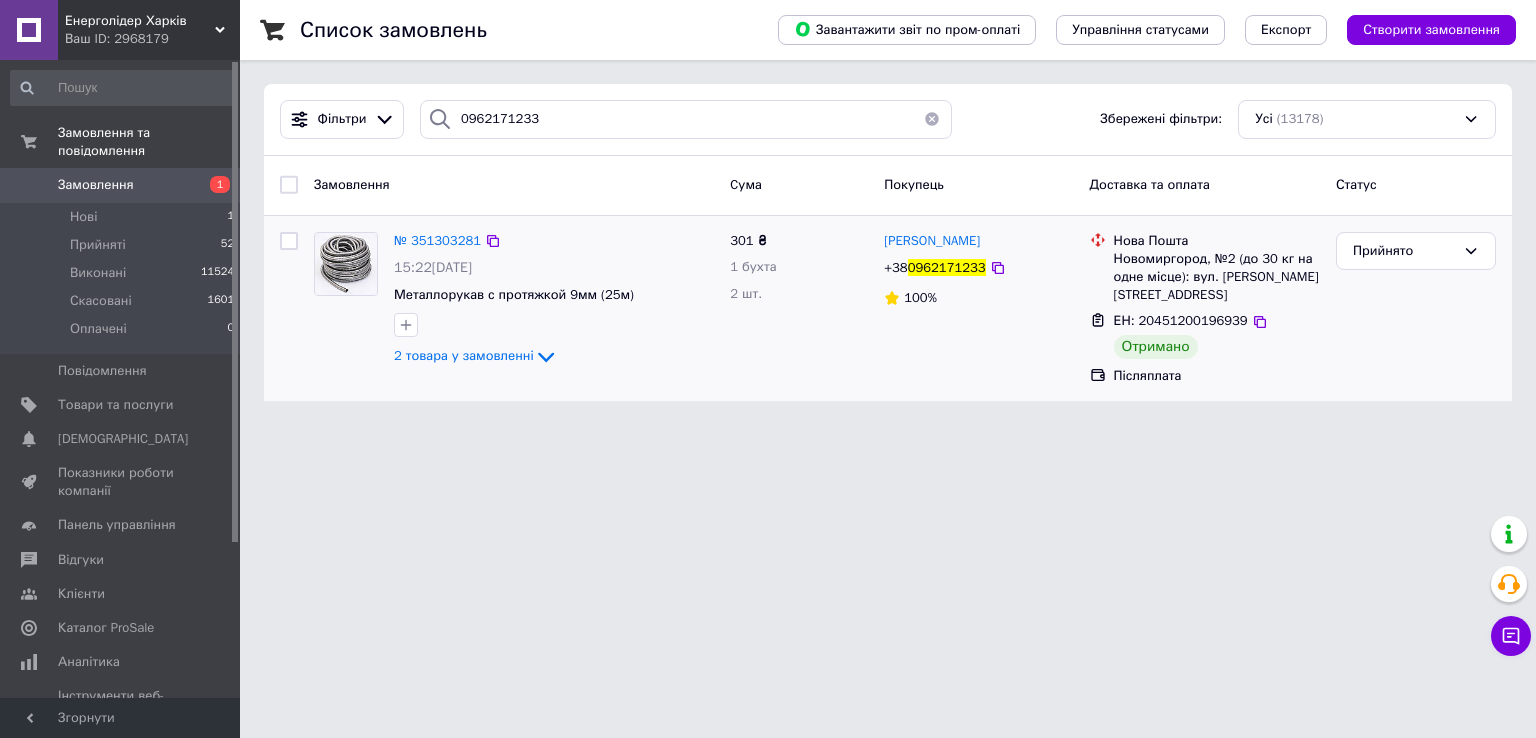 click at bounding box center [554, 325] 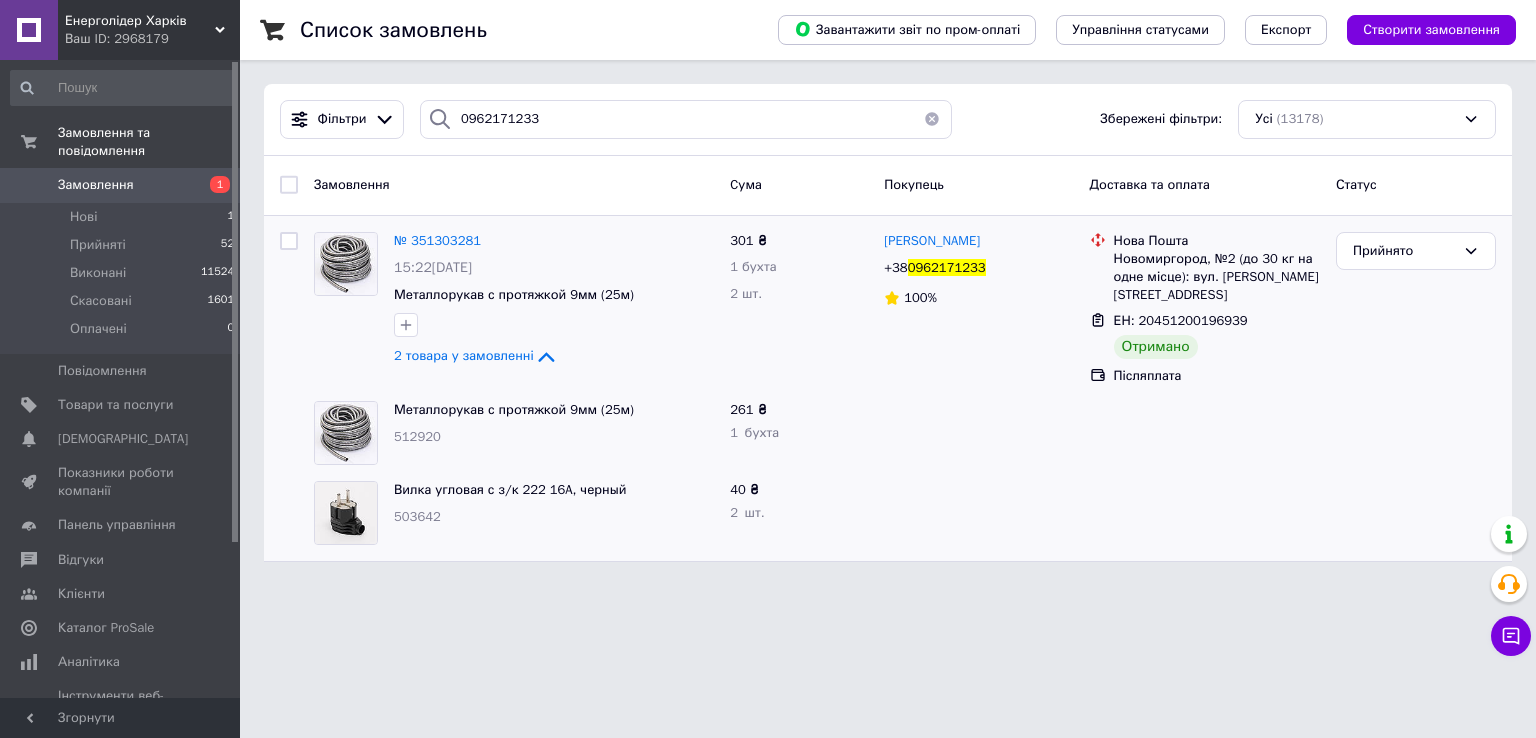 click on "Замовлення" at bounding box center [121, 185] 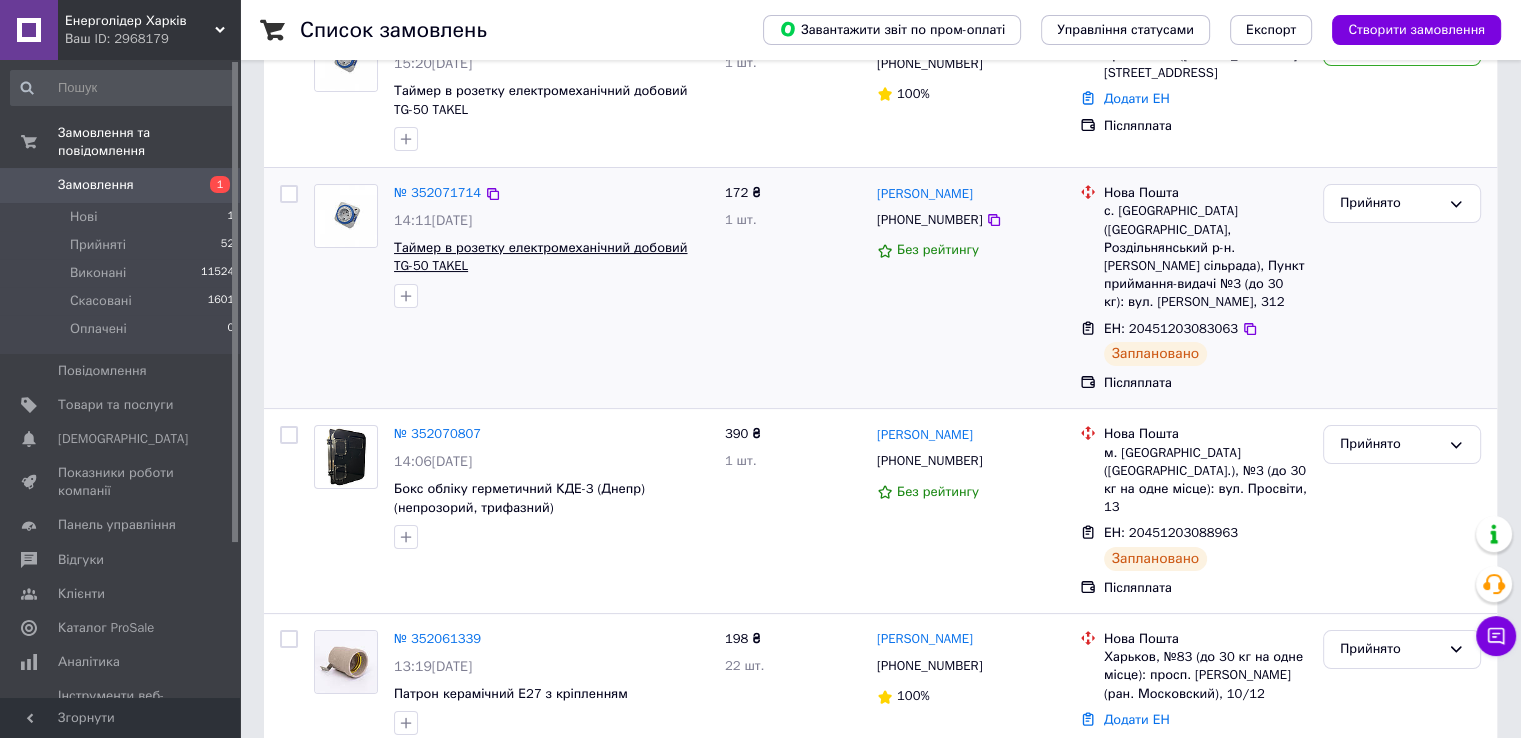 scroll, scrollTop: 400, scrollLeft: 0, axis: vertical 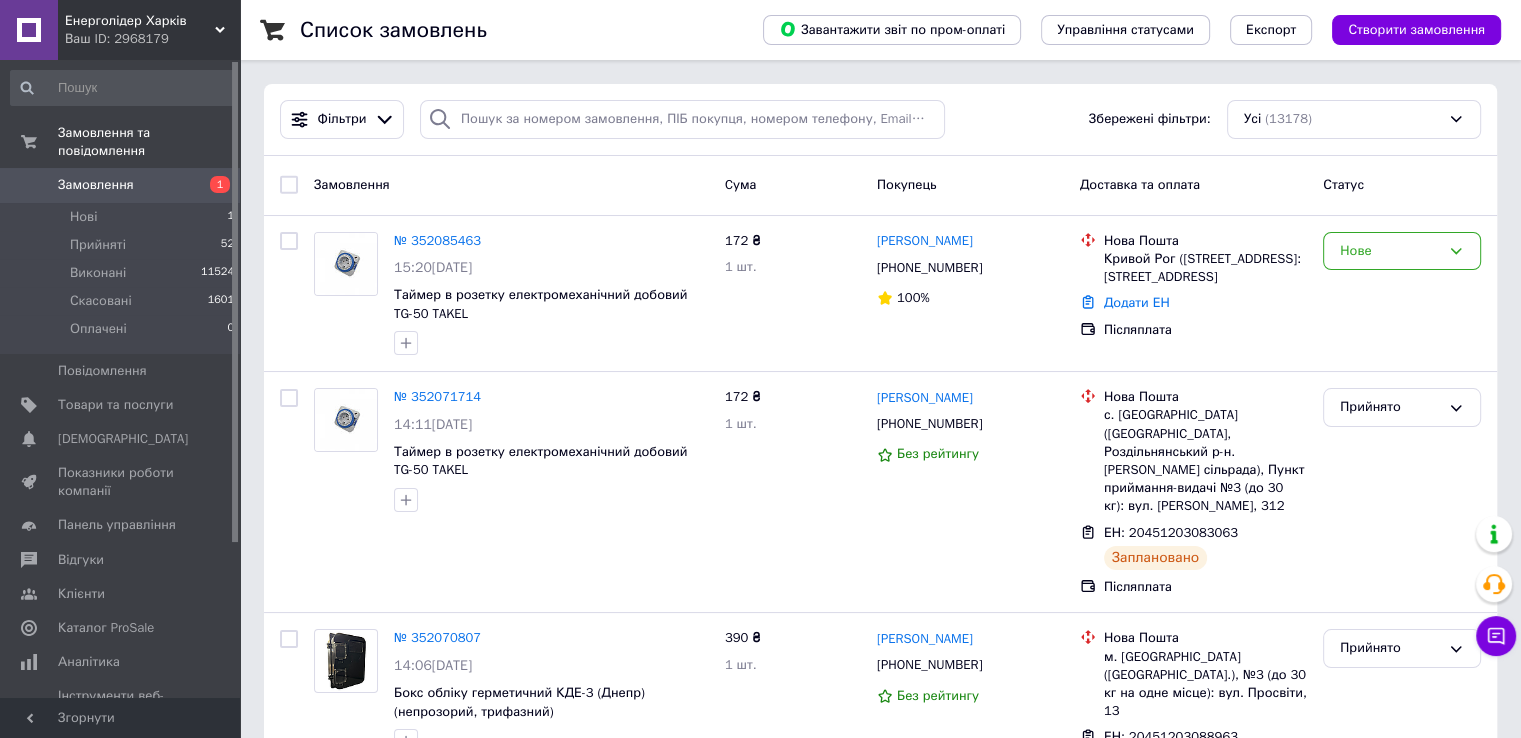 click on "Замовлення" at bounding box center [121, 185] 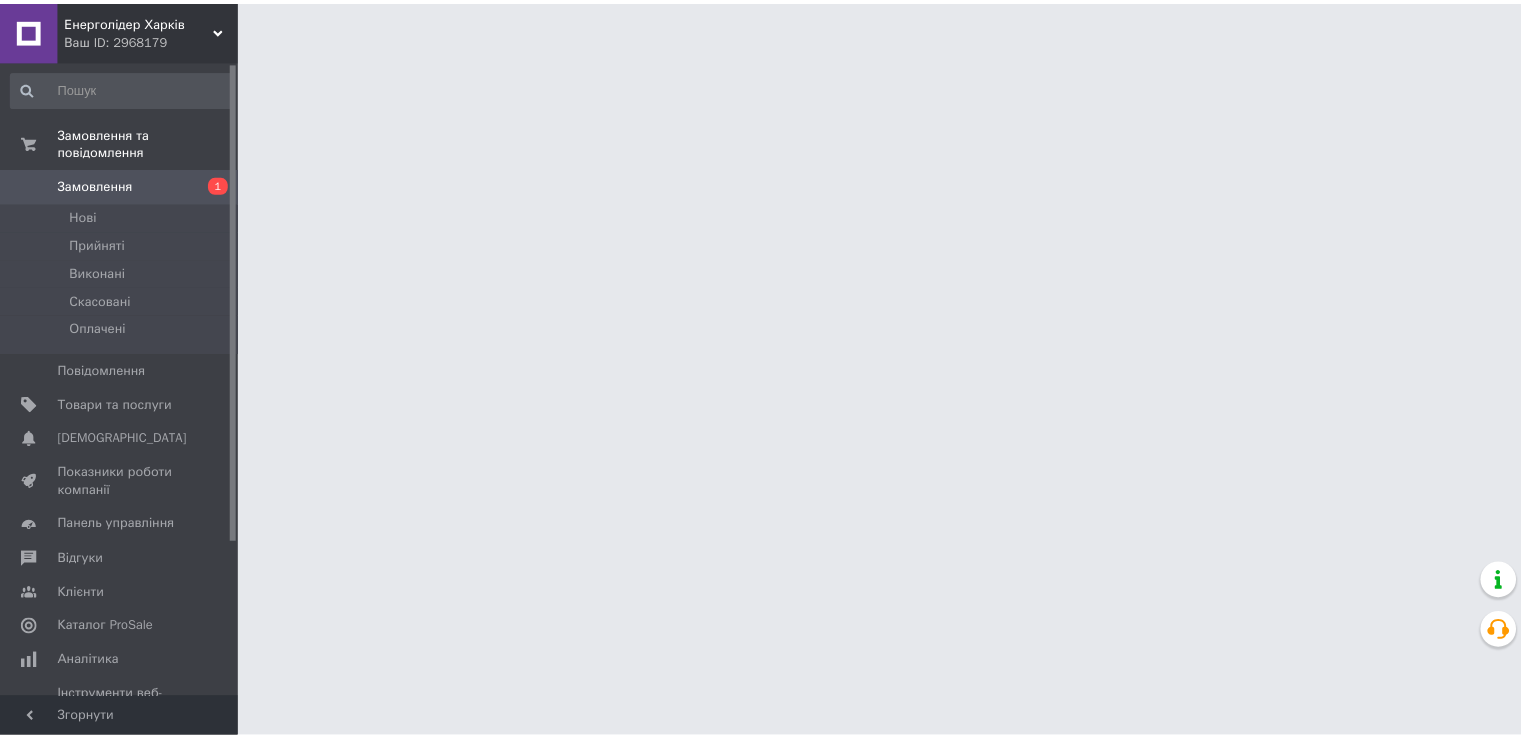 scroll, scrollTop: 0, scrollLeft: 0, axis: both 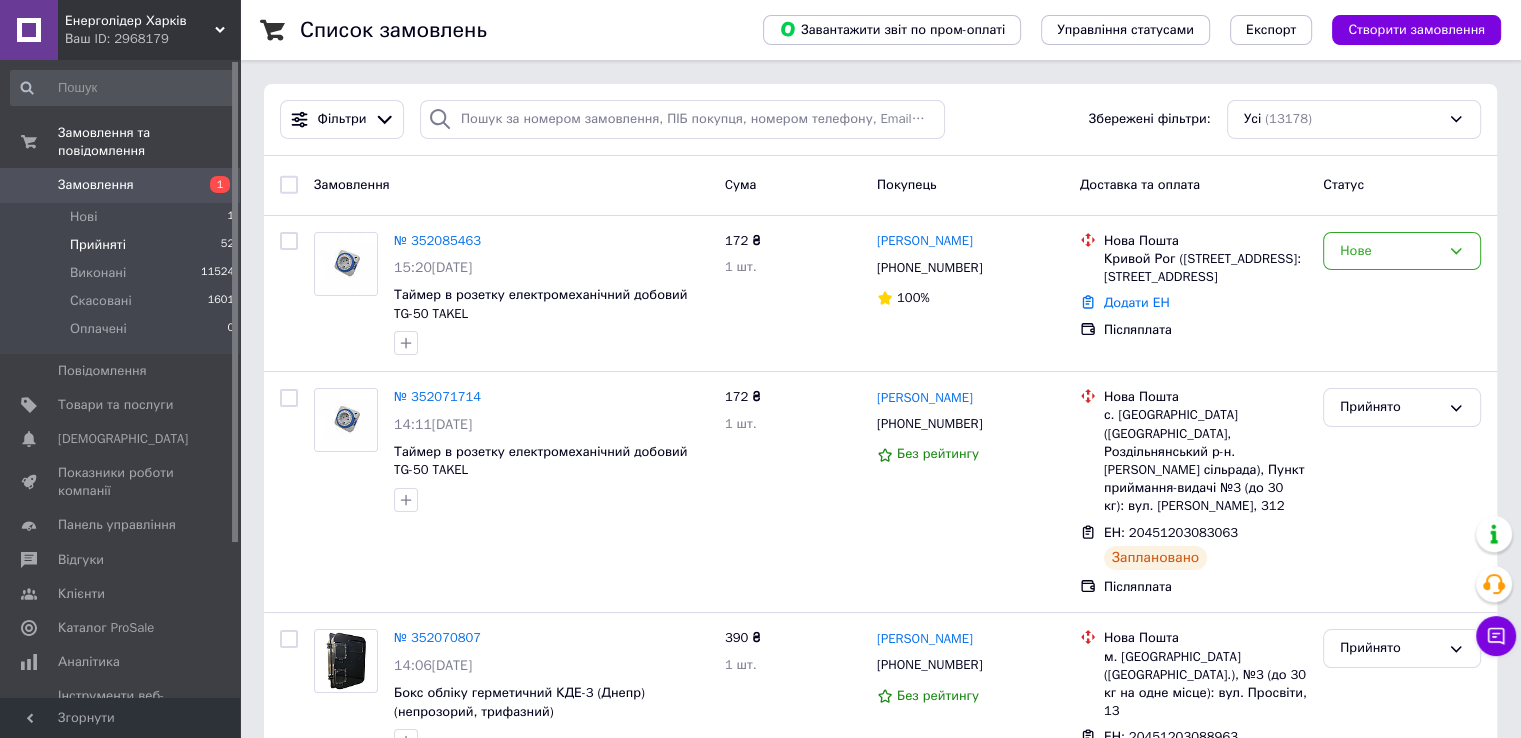 click on "Прийняті" at bounding box center [98, 245] 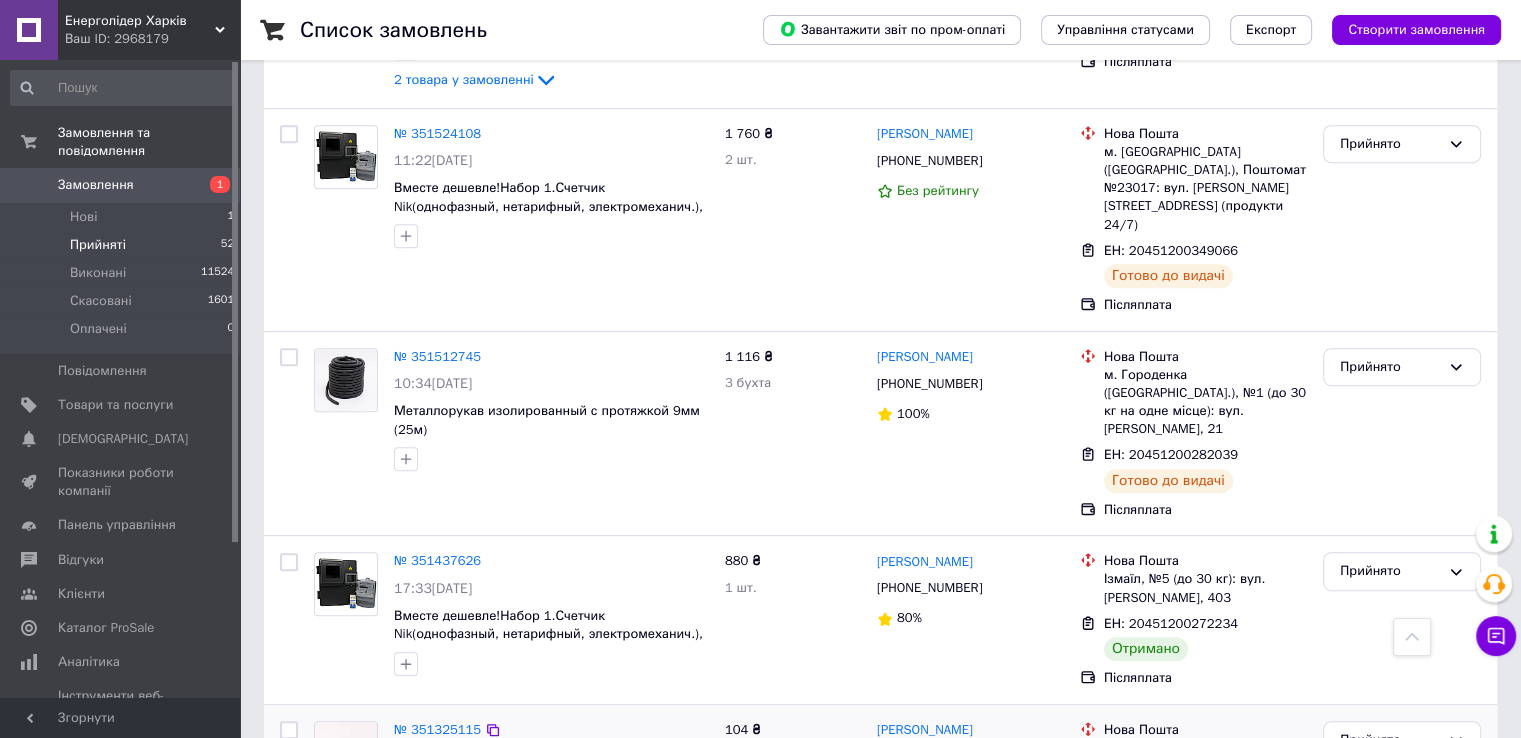 scroll, scrollTop: 8730, scrollLeft: 0, axis: vertical 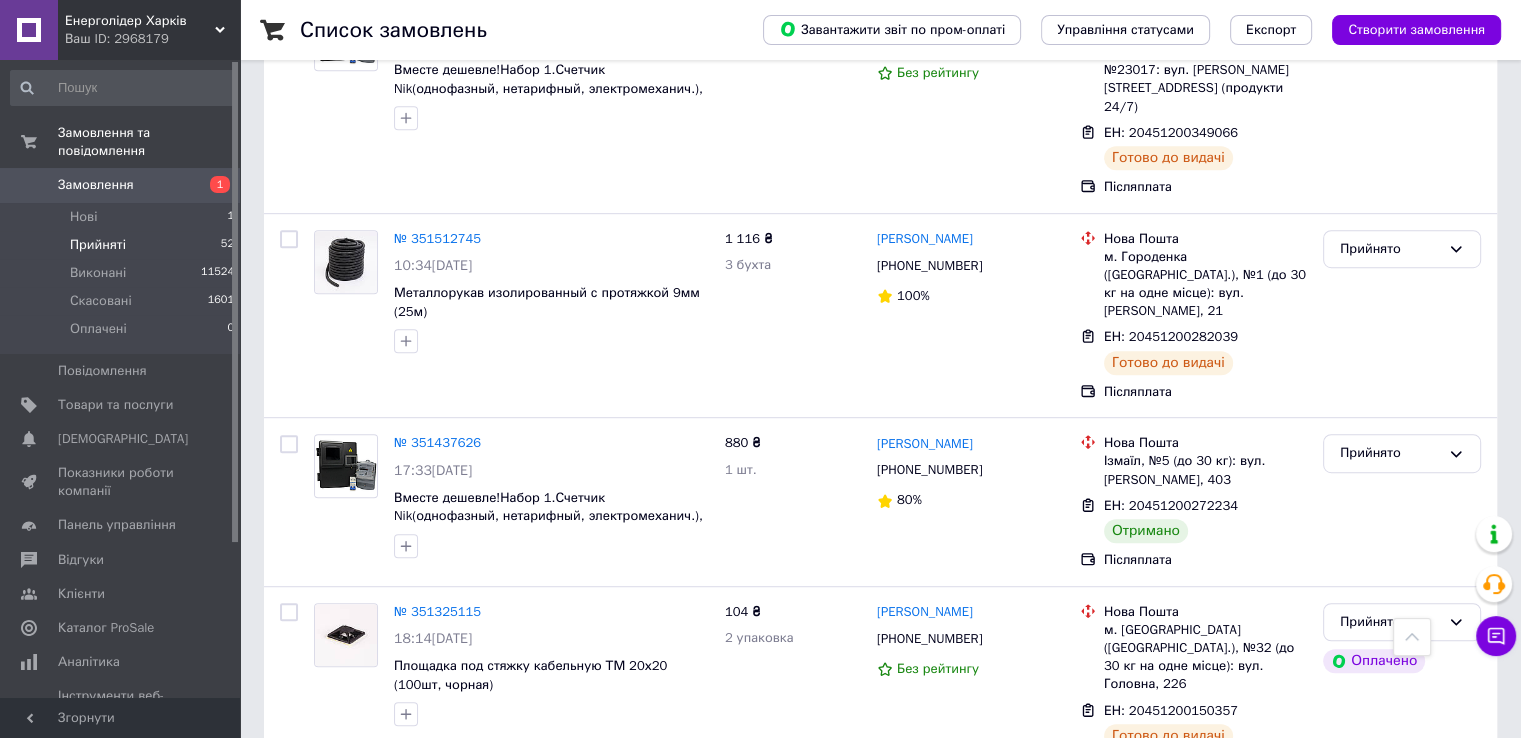 click on "Прийнято" at bounding box center (1390, 826) 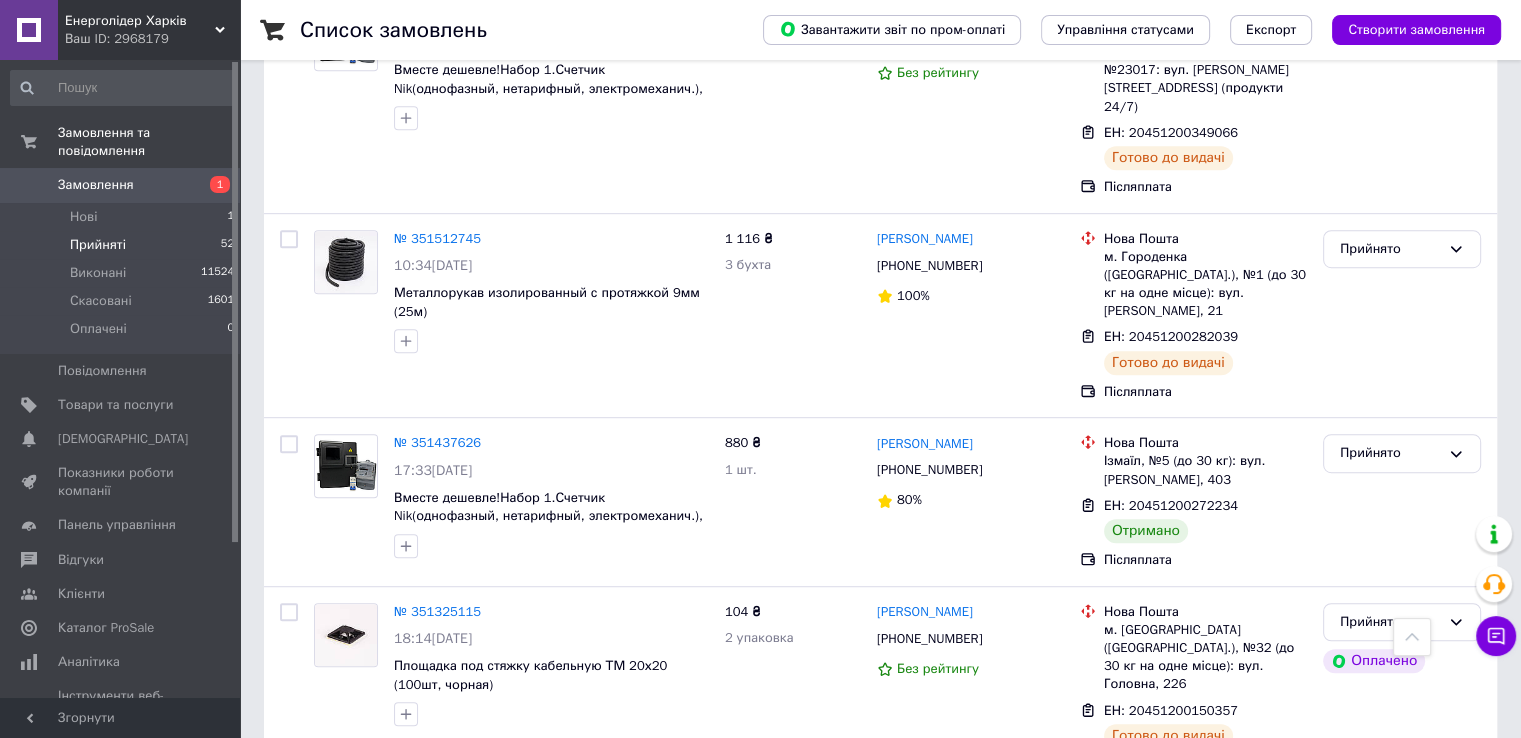 click on "2 товара у замовленні" at bounding box center (464, 931) 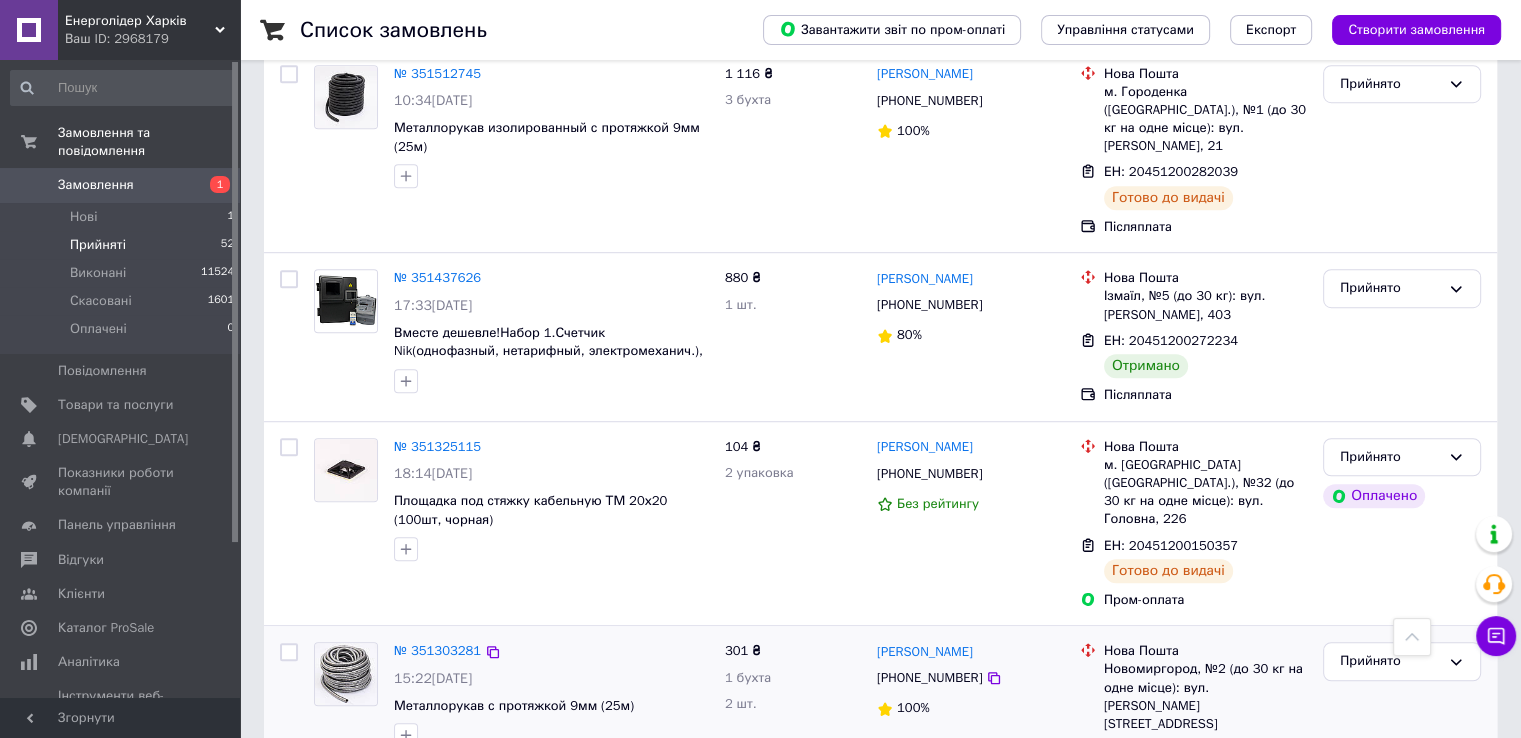 scroll, scrollTop: 8930, scrollLeft: 0, axis: vertical 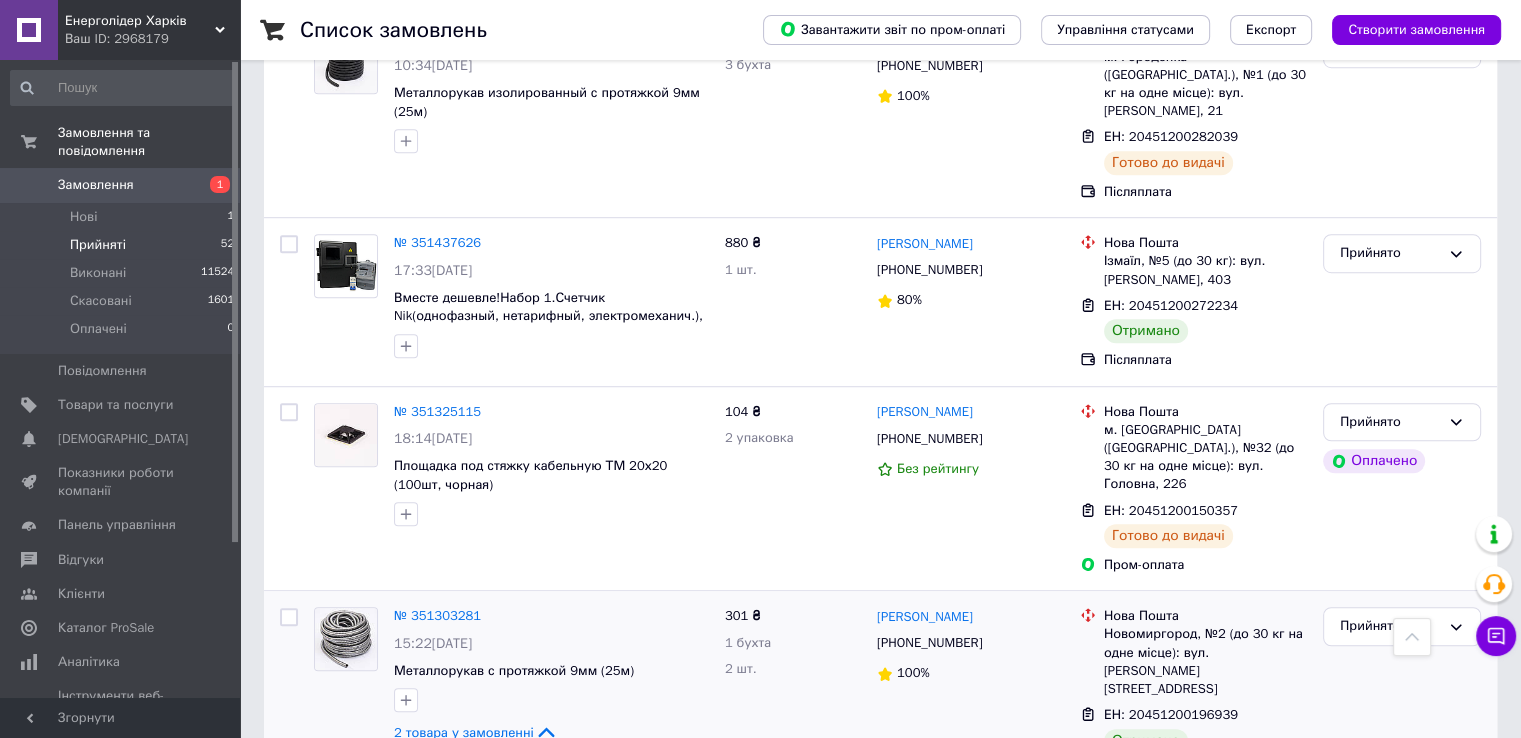 click on "Замовлення" at bounding box center [121, 185] 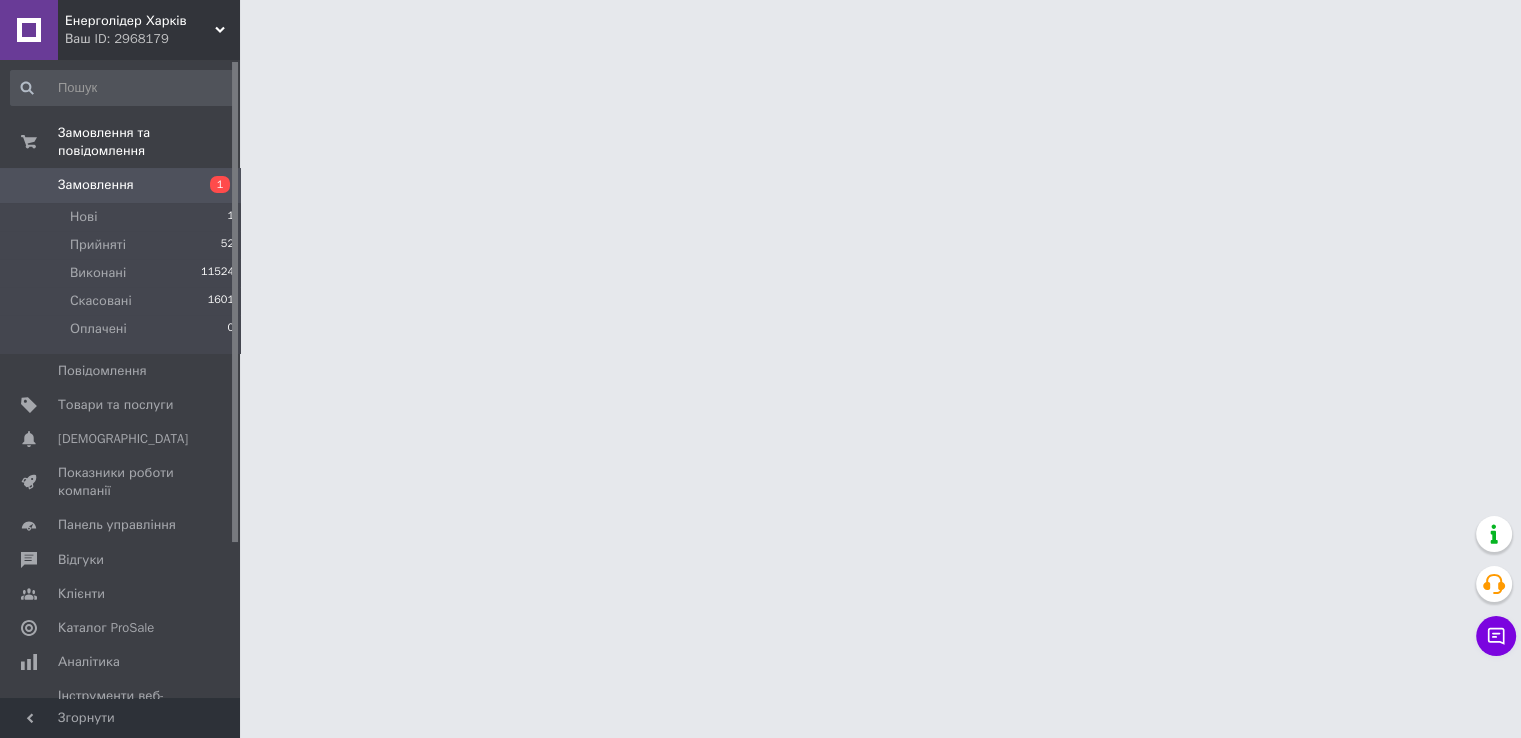 scroll, scrollTop: 0, scrollLeft: 0, axis: both 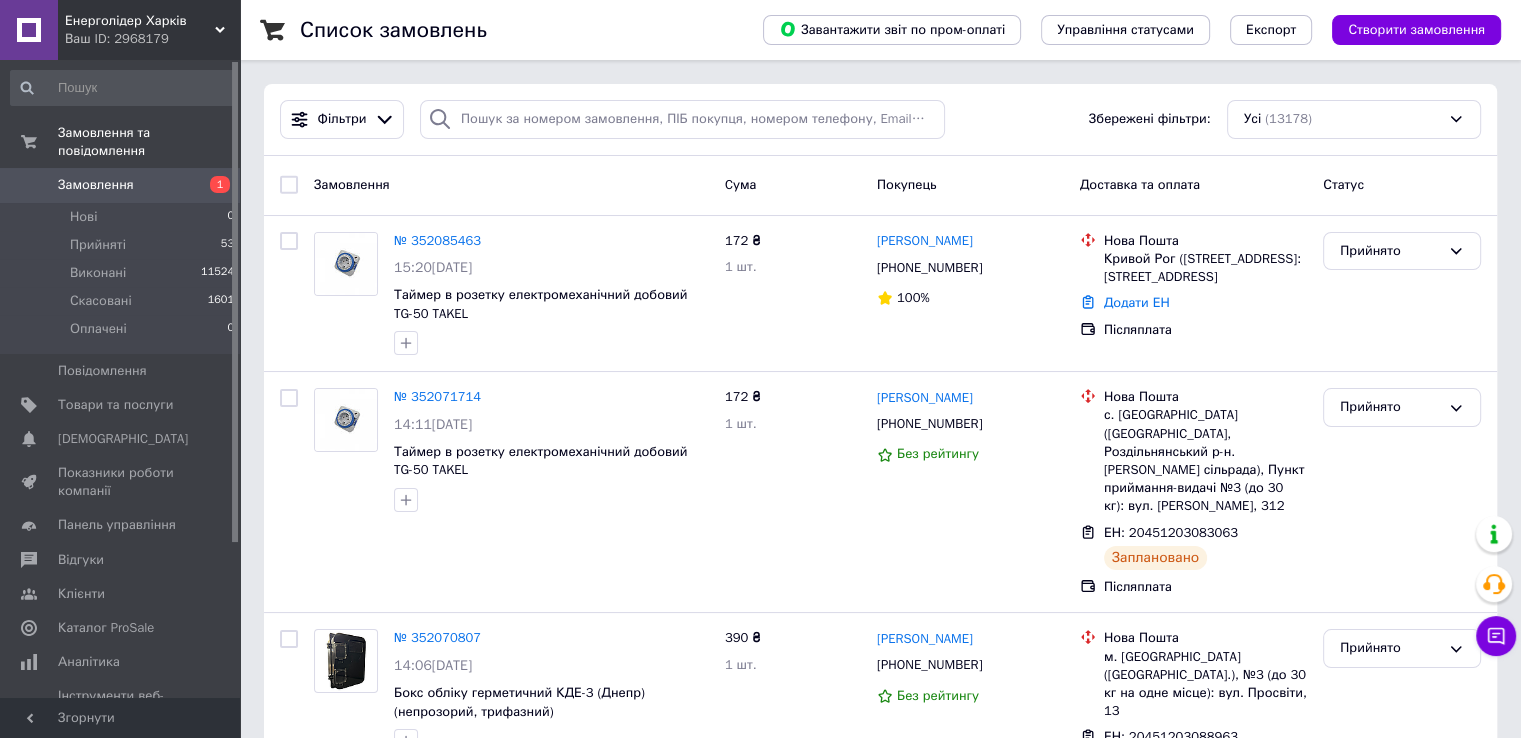 click on "Замовлення" at bounding box center (96, 185) 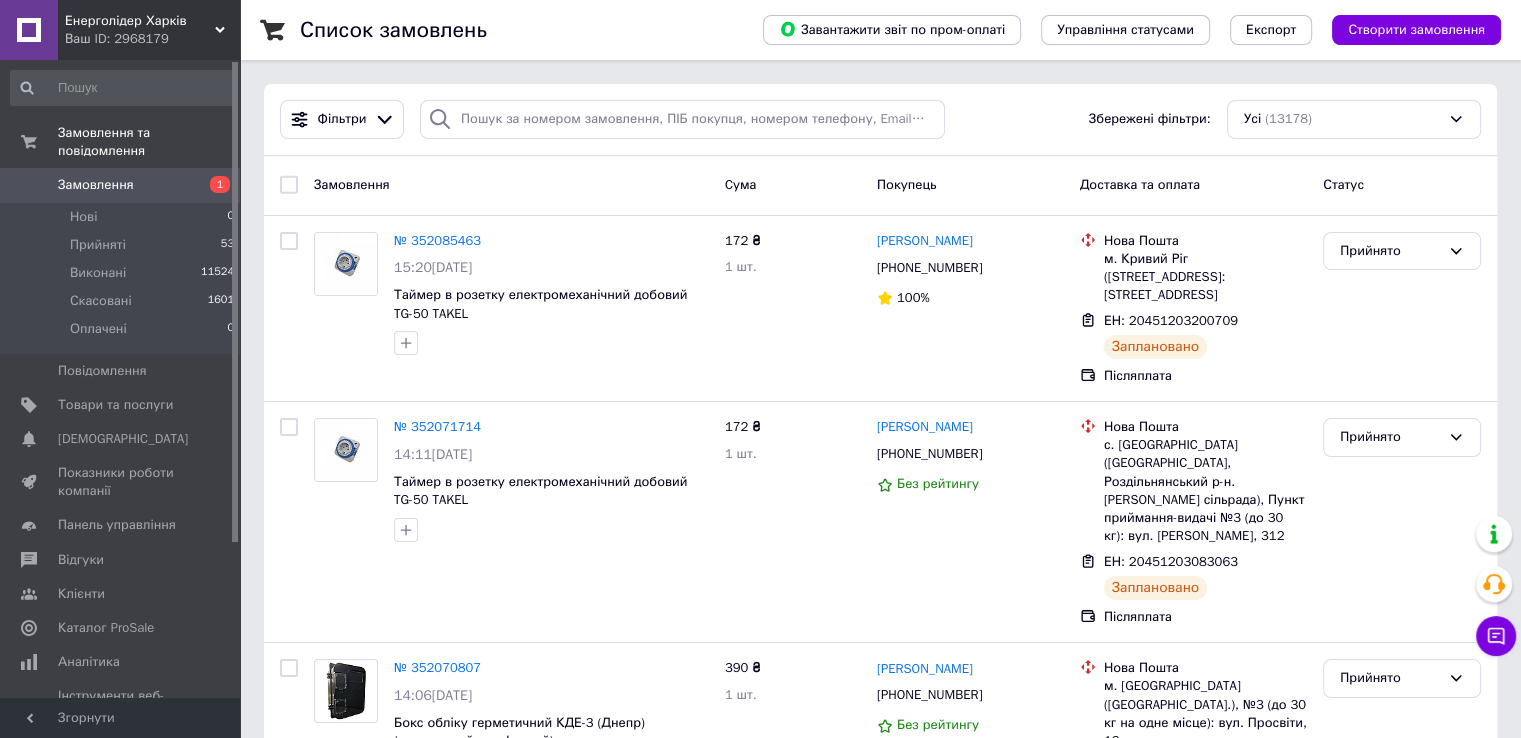 click on "1" at bounding box center (212, 185) 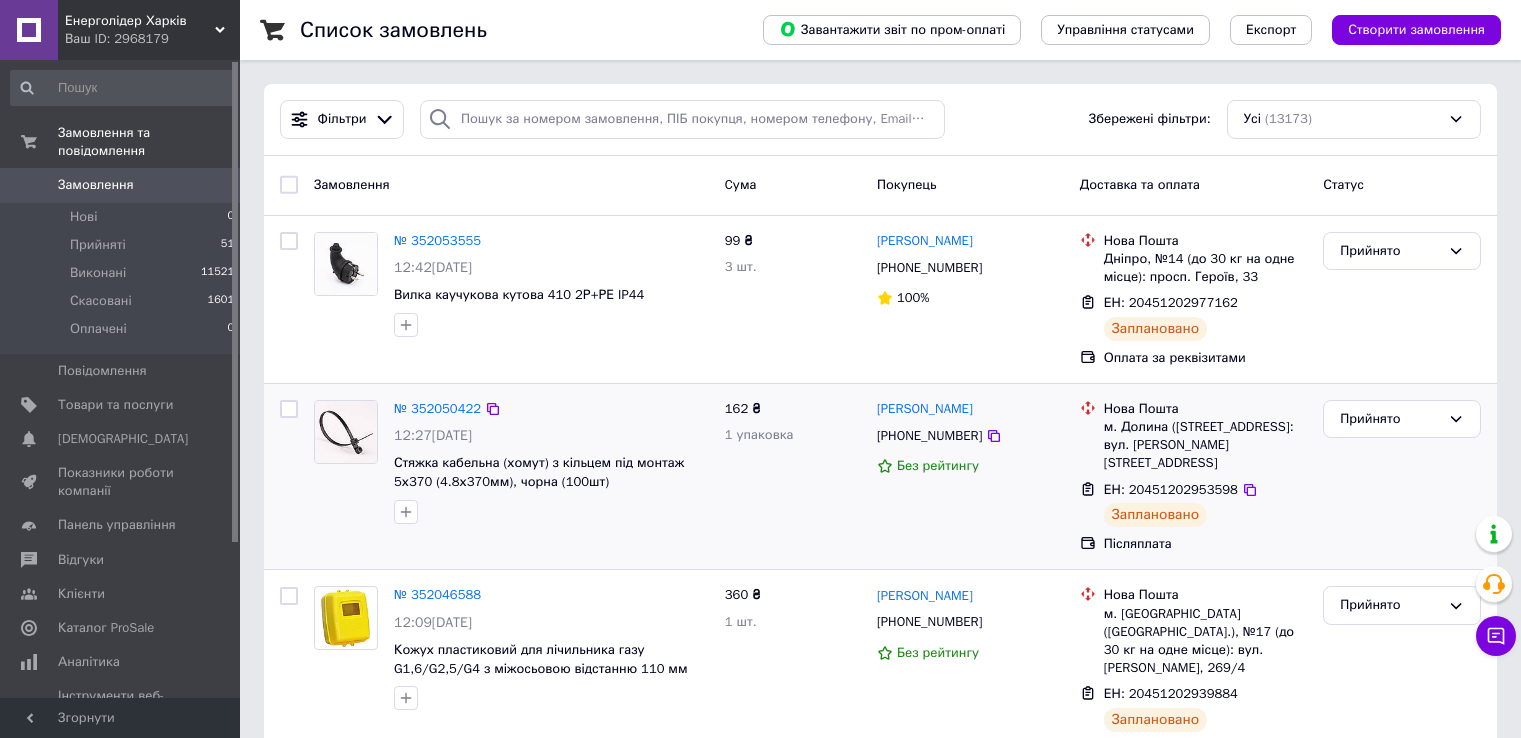 scroll, scrollTop: 0, scrollLeft: 0, axis: both 